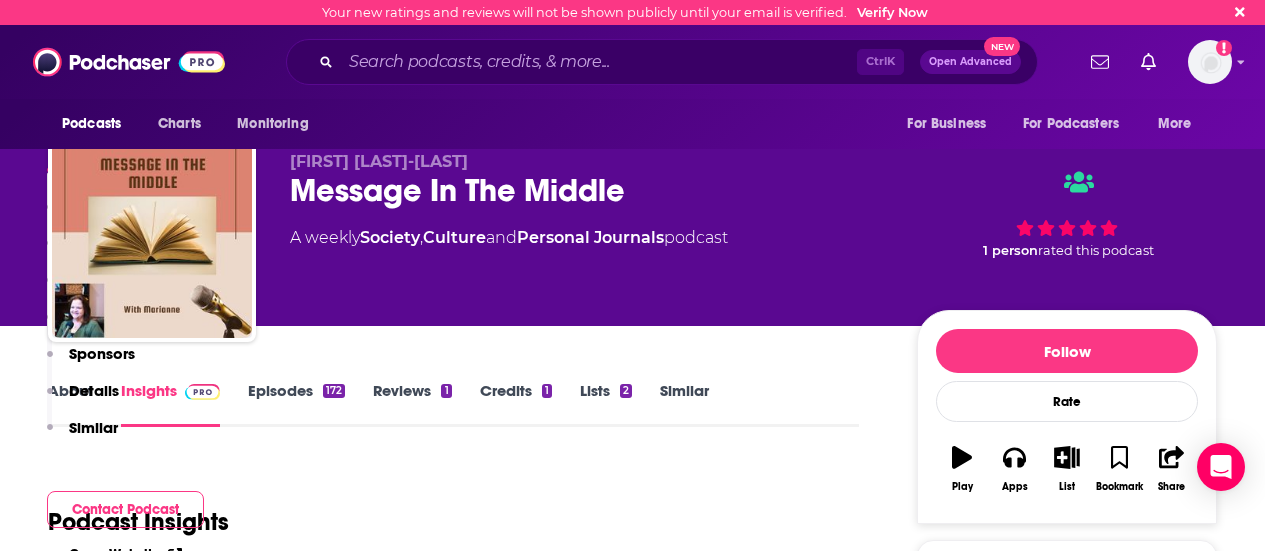 scroll, scrollTop: 395, scrollLeft: 0, axis: vertical 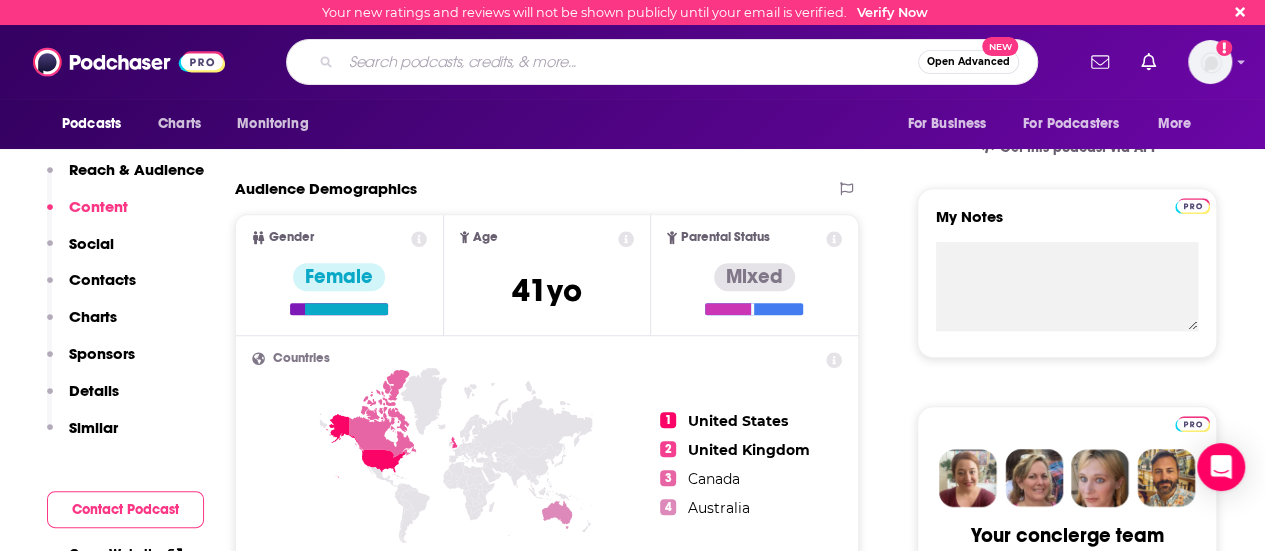 click at bounding box center (629, 62) 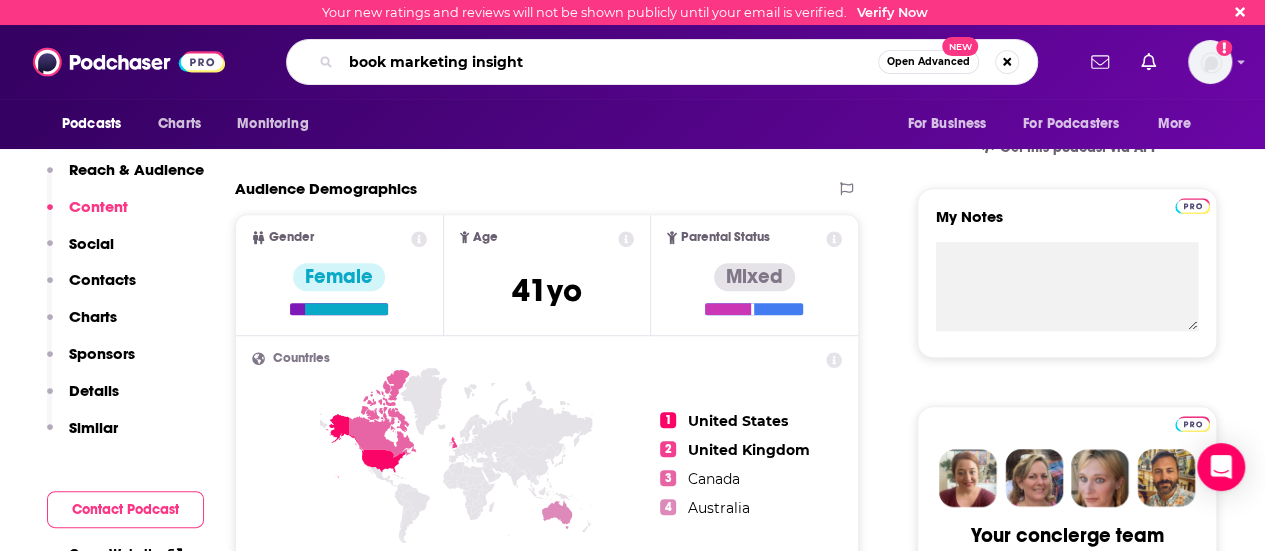 type on "book marketing insights" 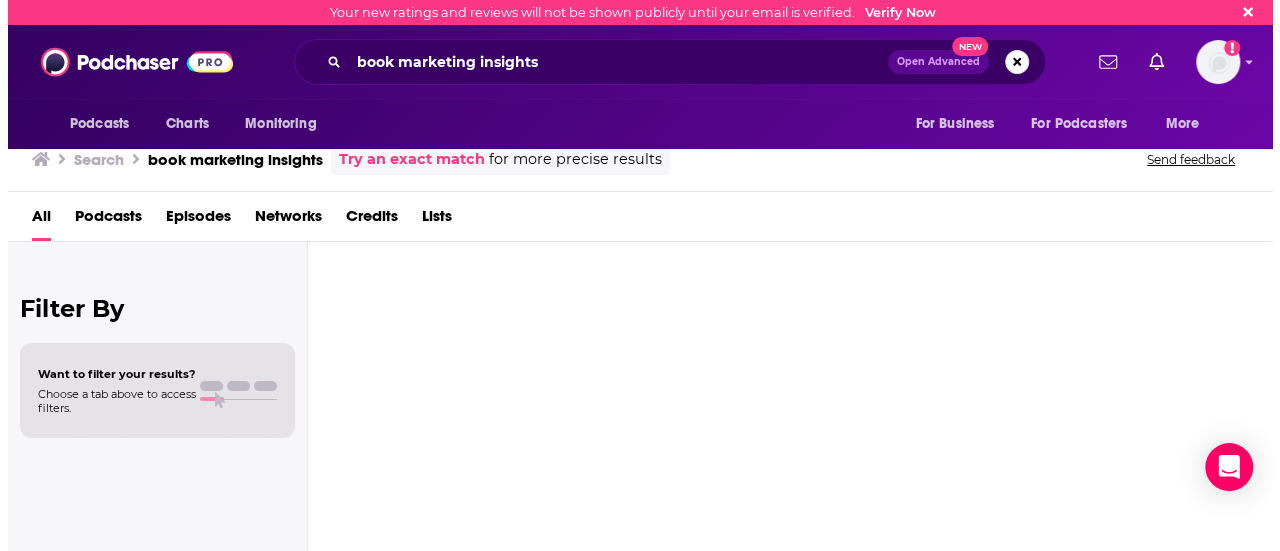 scroll, scrollTop: 0, scrollLeft: 0, axis: both 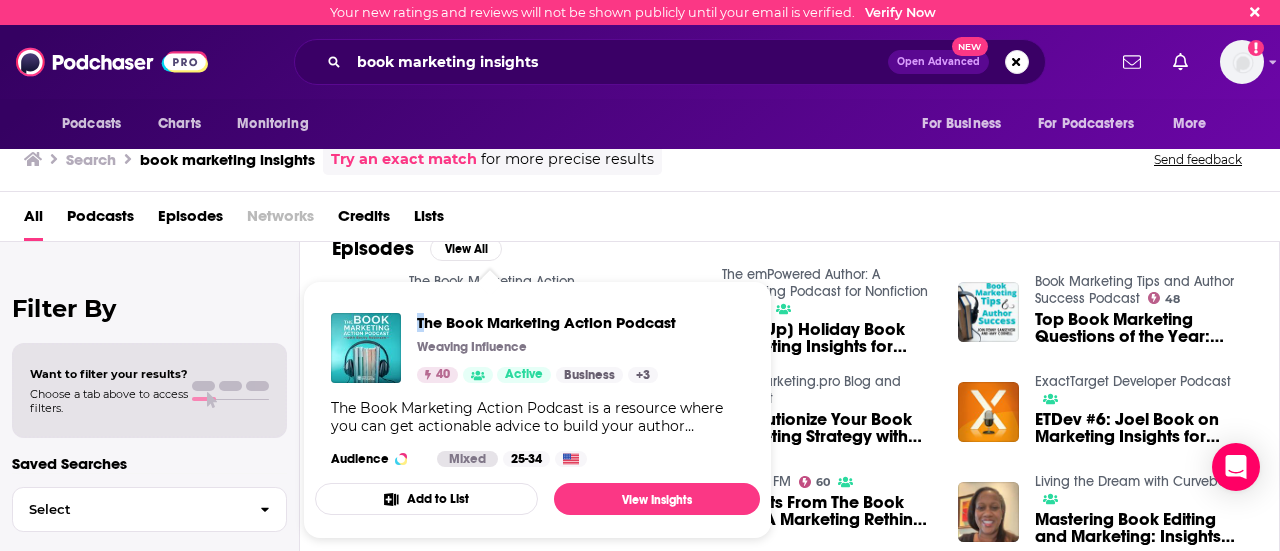 drag, startPoint x: 434, startPoint y: 283, endPoint x: 421, endPoint y: 276, distance: 14.764823 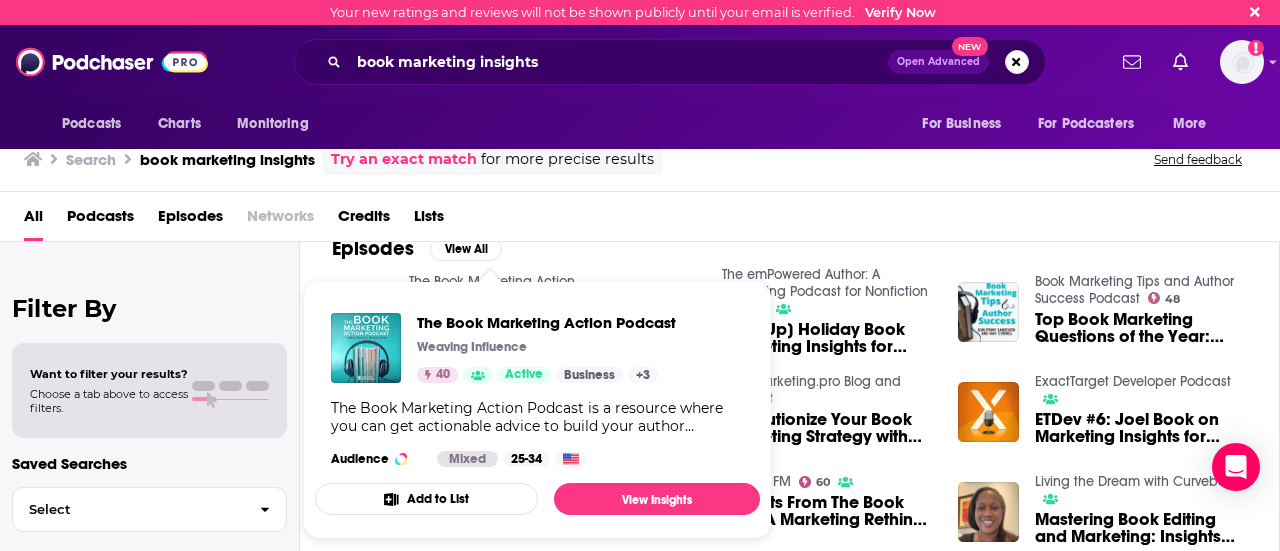 click on "The Book Marketing Action Podcast Weaving Influence 40 Active Business + 3 The Book Marketing Action Podcast is a resource where you can get actionable advice to build your author platform, plan a book launch, launch your book successfully, and sustain interest in your book after launch. This podcast is focused on ACTION. At the end of every episode, we’ll share one or more actions you can implement to reach more people with your book and message. If you implement these actions consistently over time, you’ll see results. Some of these actions will seem easy, others will be more challenging. We want to be your guide in focusing on the actions that will make the biggest difference for you over time. Audience Mixed 25-34 Add to List View Insights" at bounding box center [537, 410] 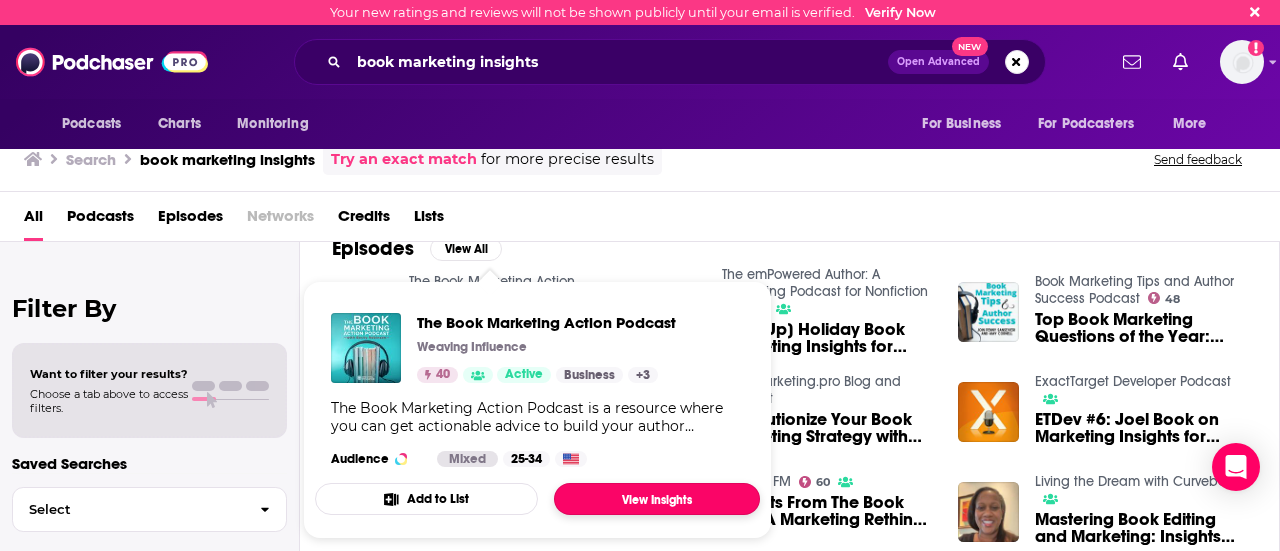 click on "View Insights" at bounding box center [657, 499] 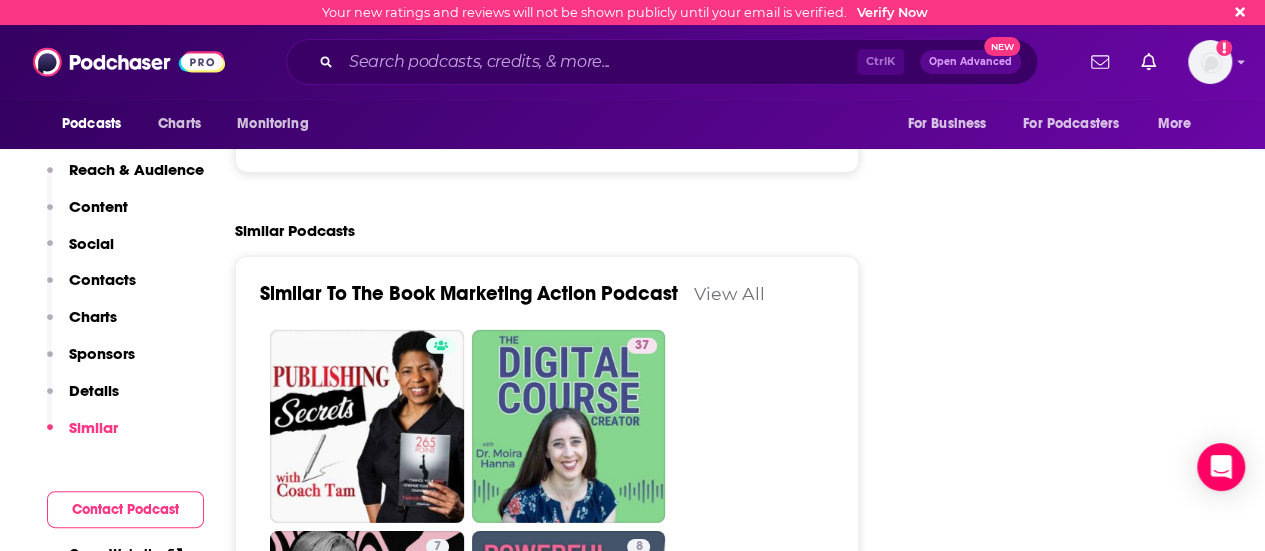scroll, scrollTop: 2800, scrollLeft: 0, axis: vertical 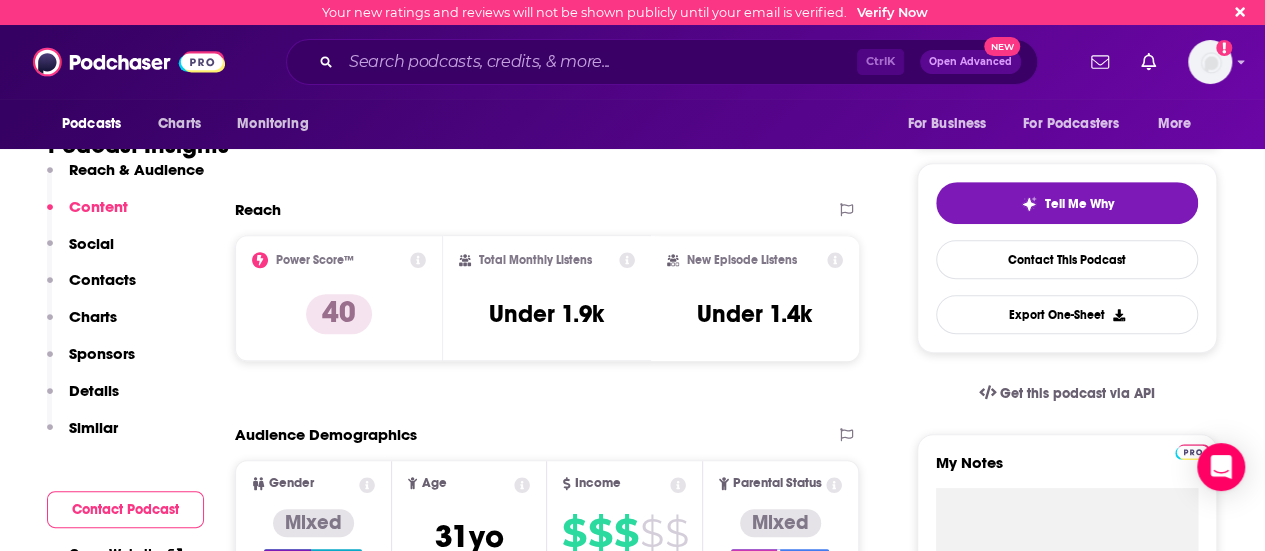click 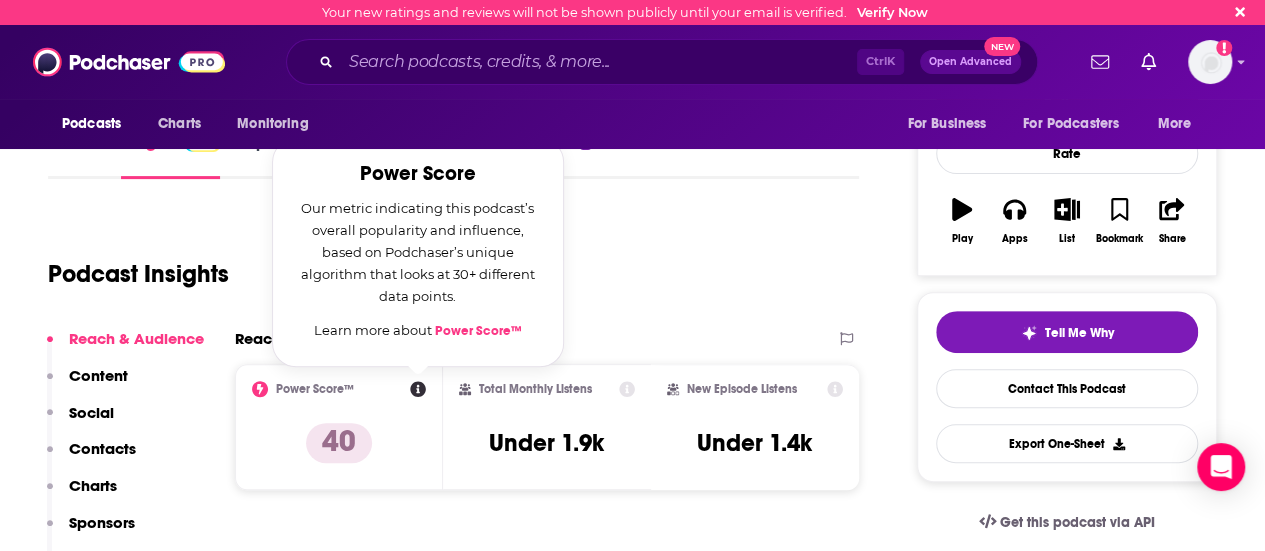 scroll, scrollTop: 247, scrollLeft: 0, axis: vertical 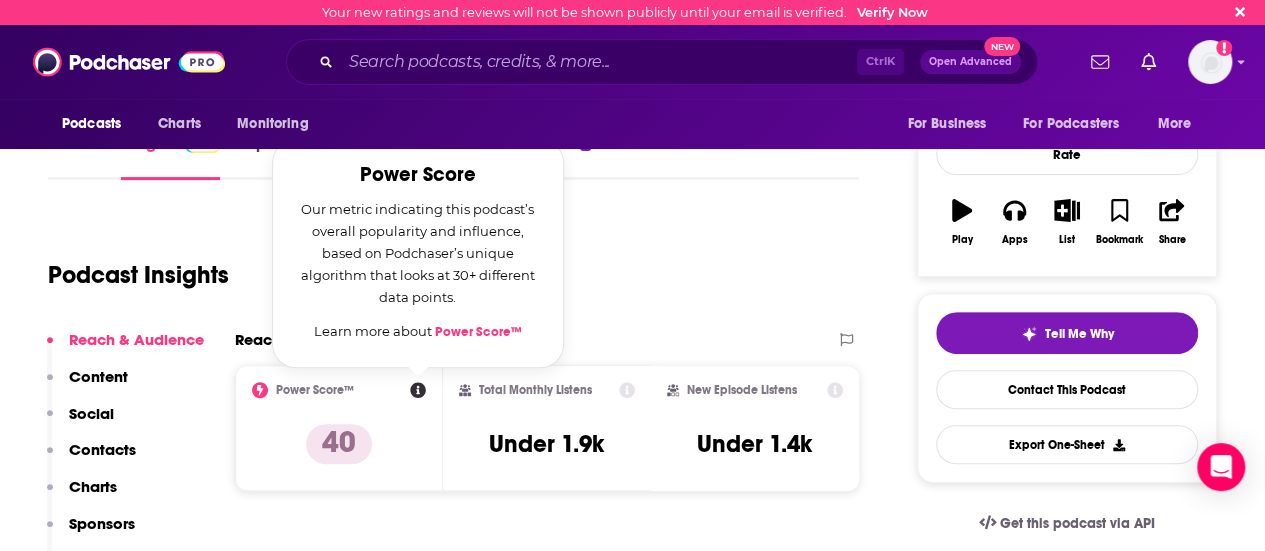 click on "Power Score™" at bounding box center (478, 332) 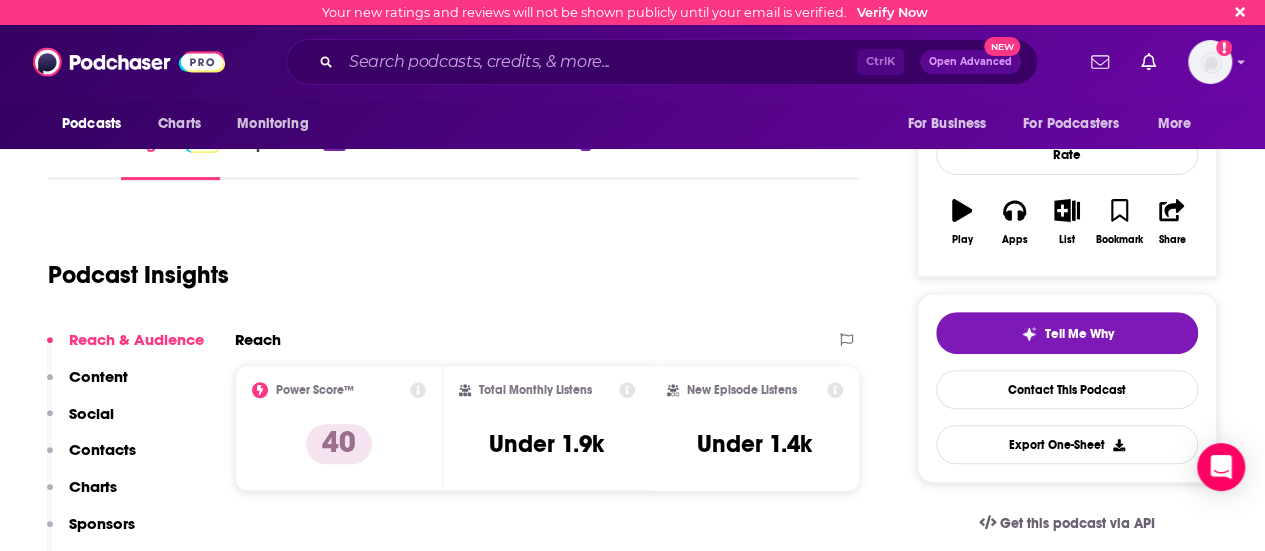 click on "Podcast Insights" at bounding box center [445, 263] 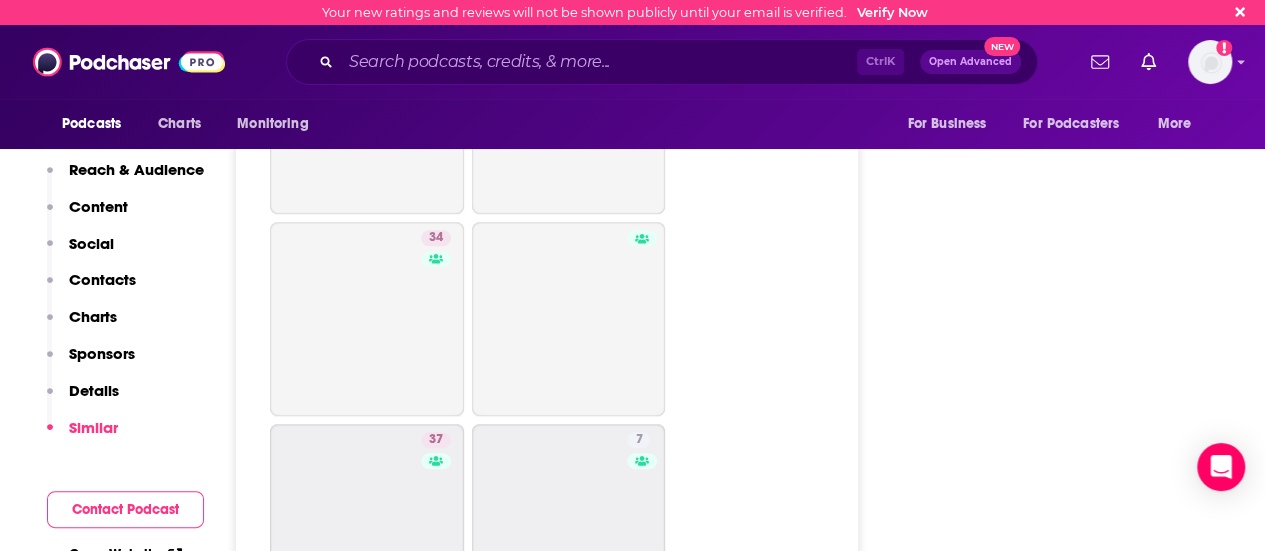 scroll, scrollTop: 5342, scrollLeft: 0, axis: vertical 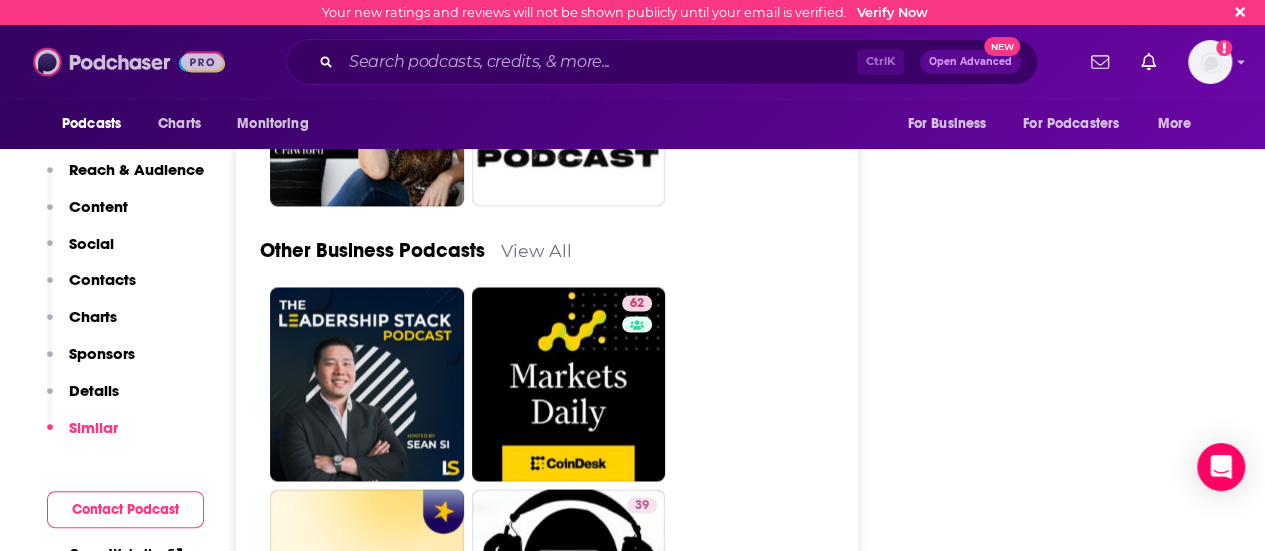 click at bounding box center [129, 62] 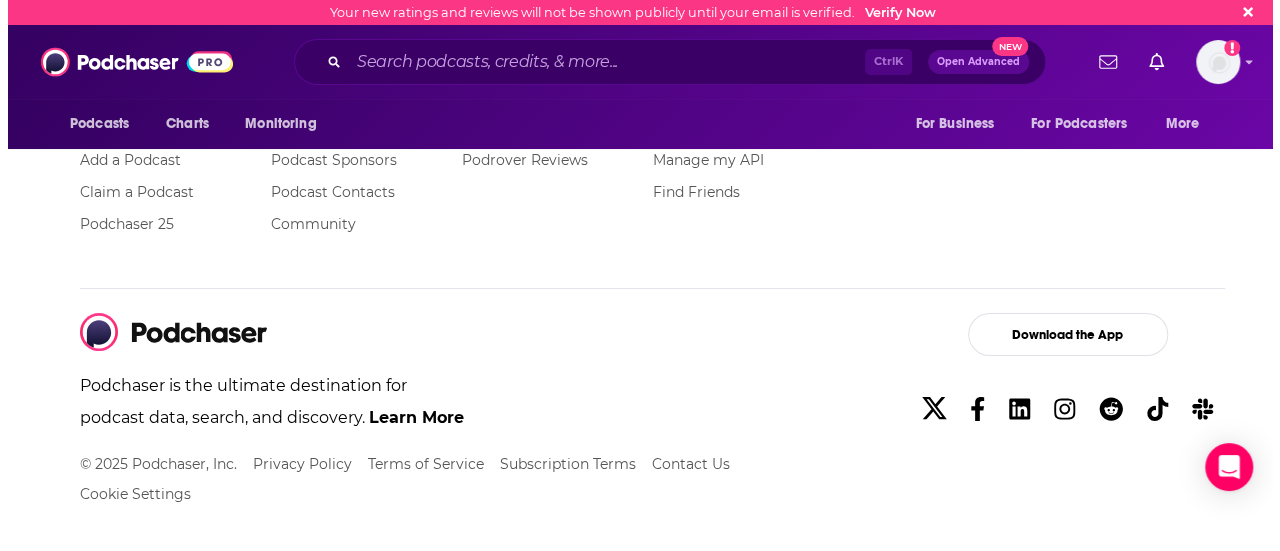 scroll, scrollTop: 0, scrollLeft: 0, axis: both 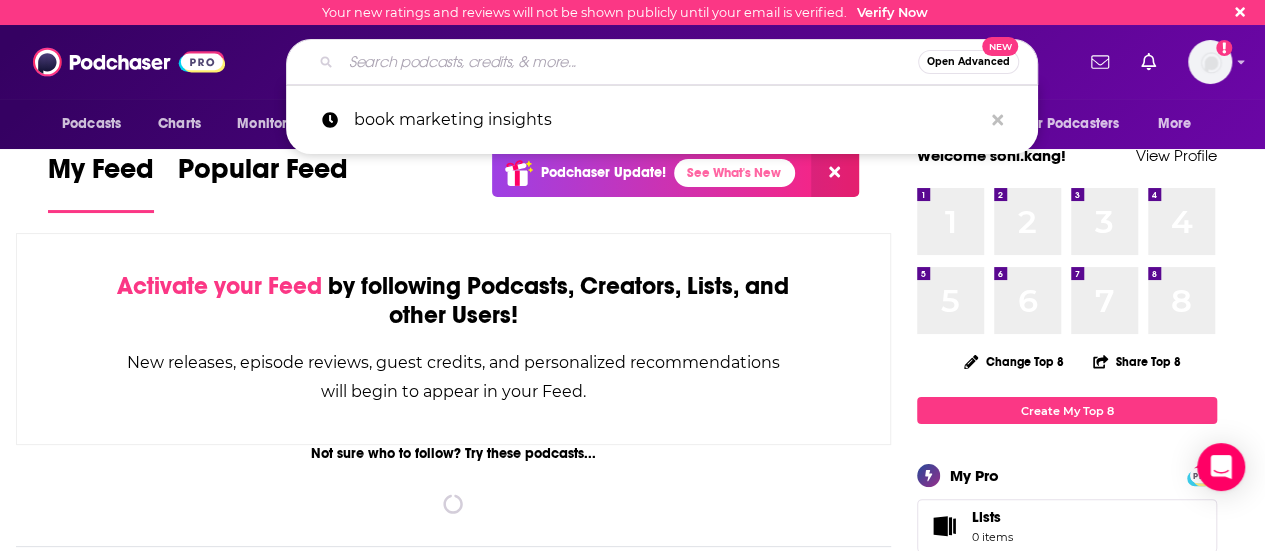 click at bounding box center [629, 62] 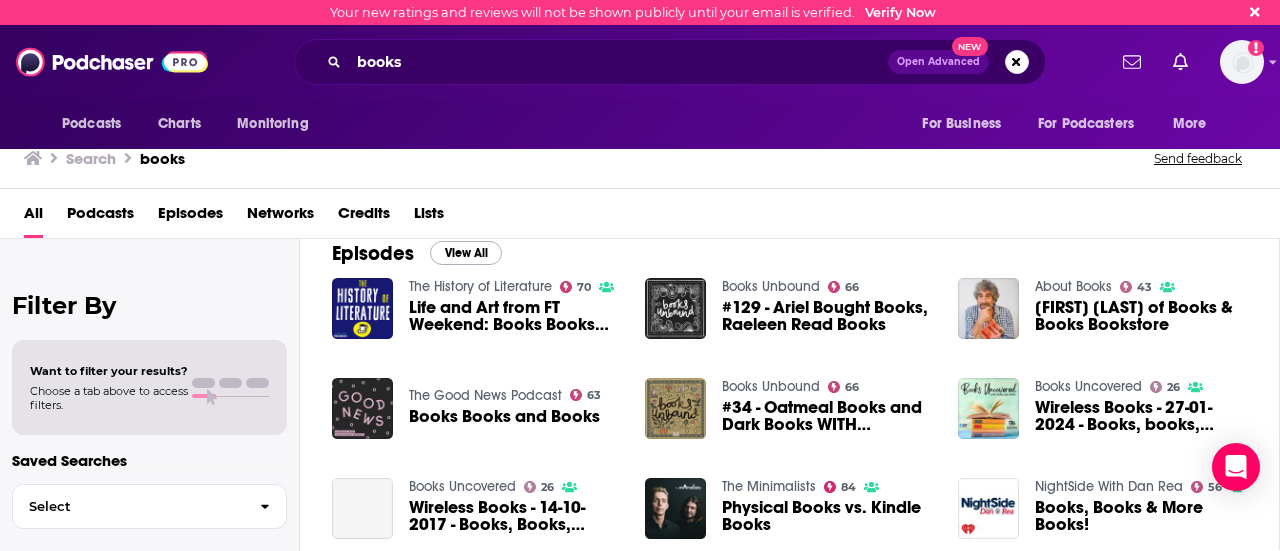 scroll, scrollTop: 424, scrollLeft: 0, axis: vertical 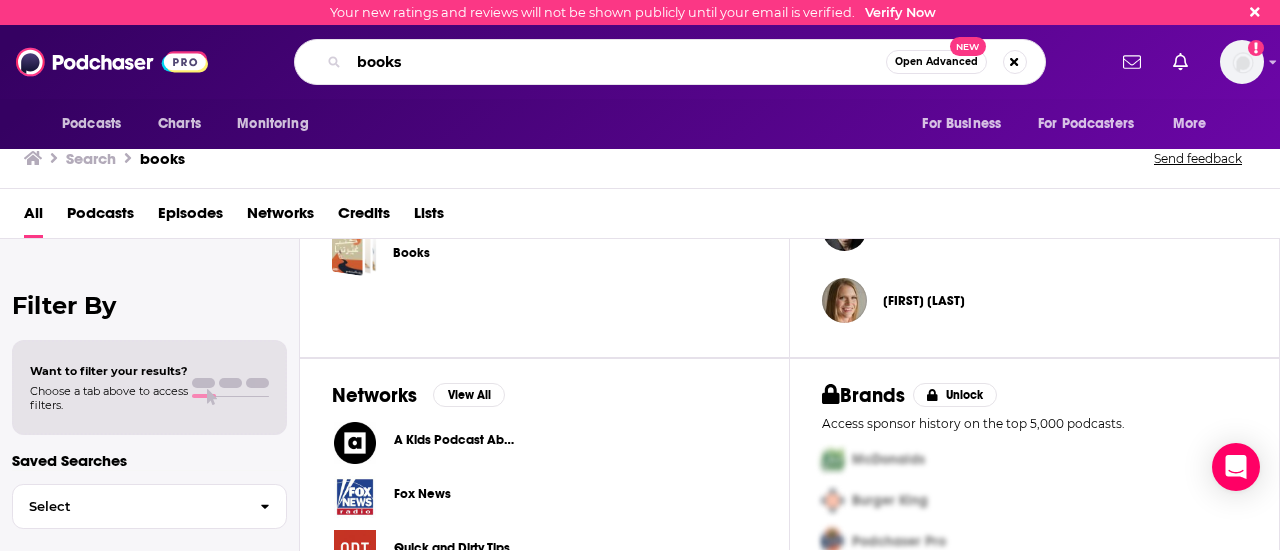 click on "books" at bounding box center [617, 62] 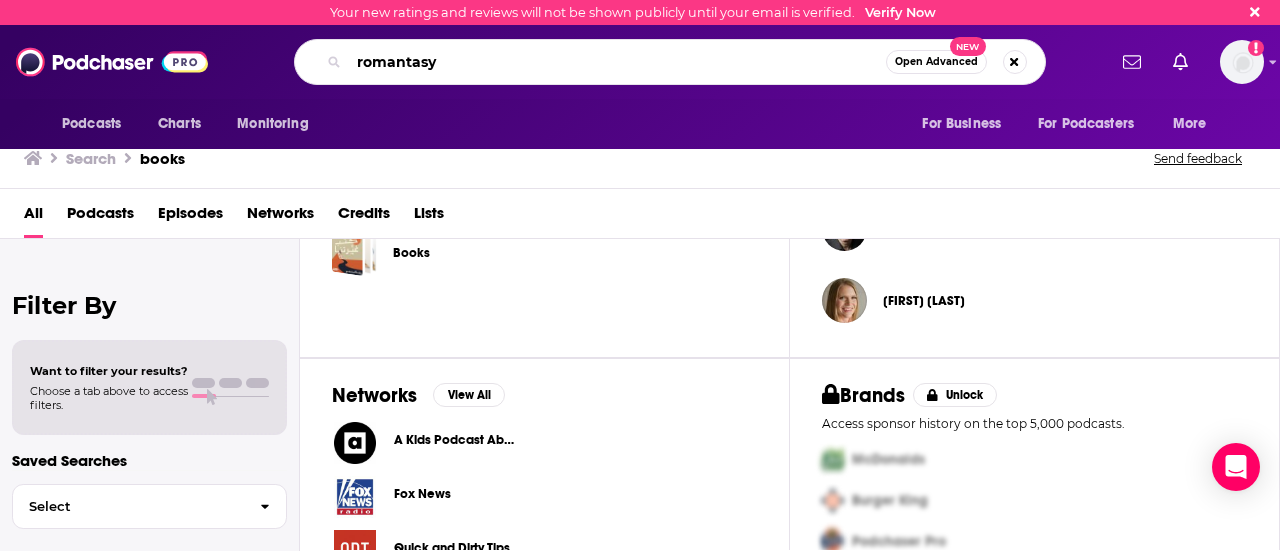 type on "romantasy" 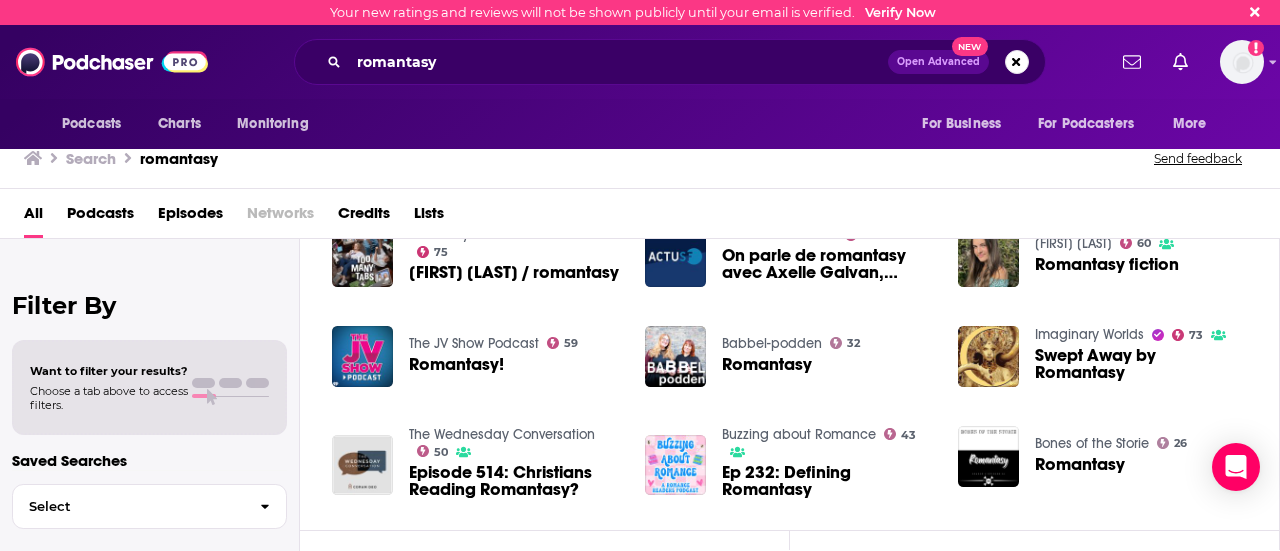 scroll, scrollTop: 268, scrollLeft: 0, axis: vertical 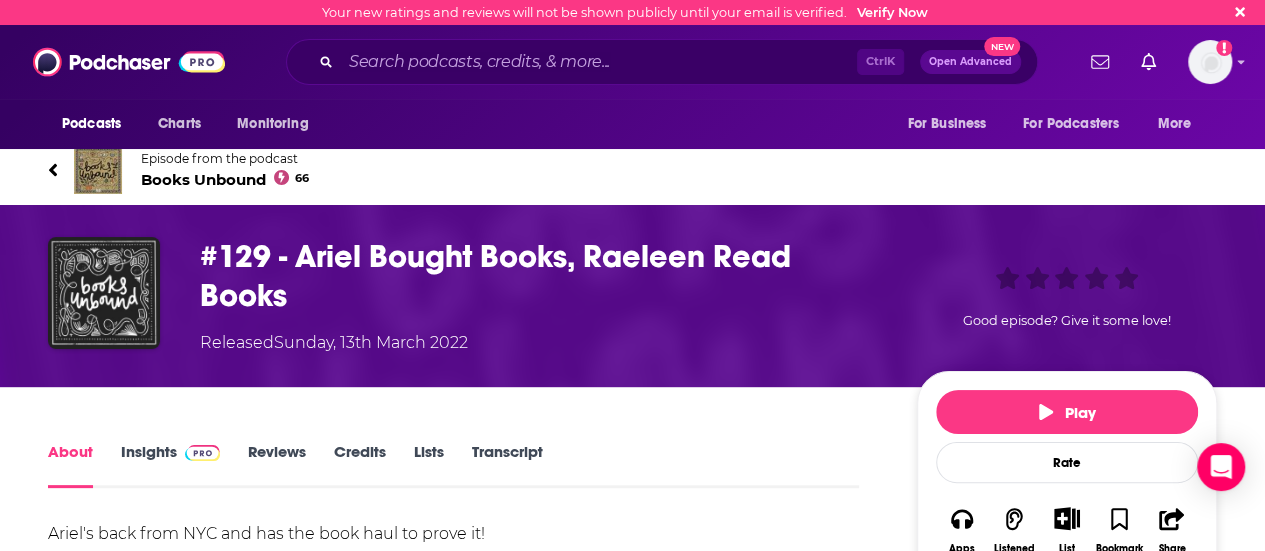 click on "#129 - Ariel Bought Books, Raeleen Read Books" at bounding box center [542, 276] 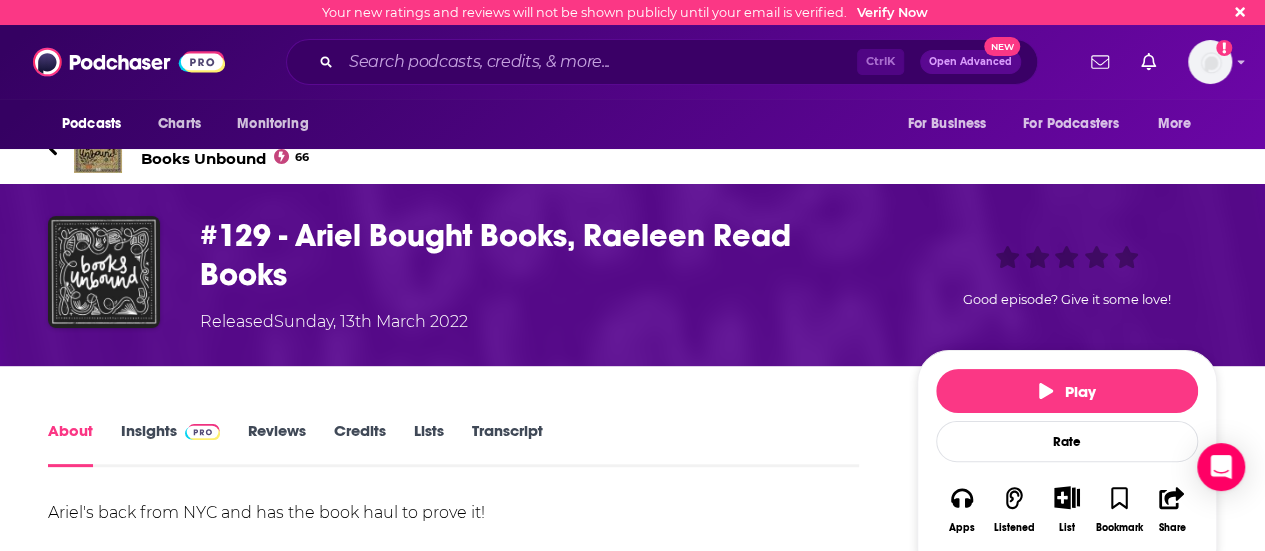 scroll, scrollTop: 0, scrollLeft: 0, axis: both 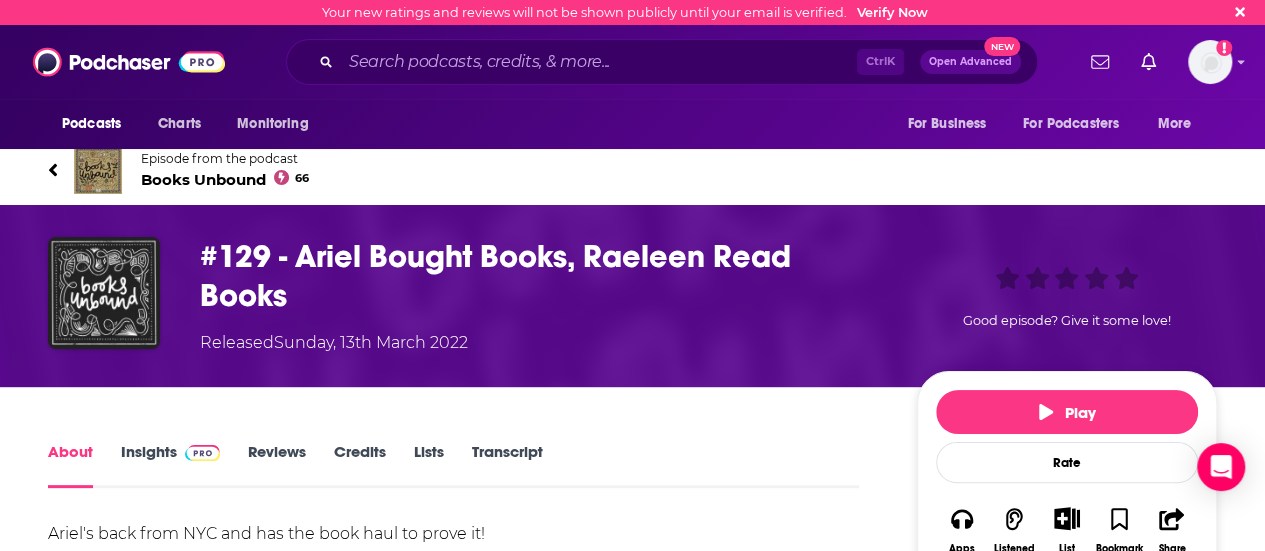click at bounding box center (202, 453) 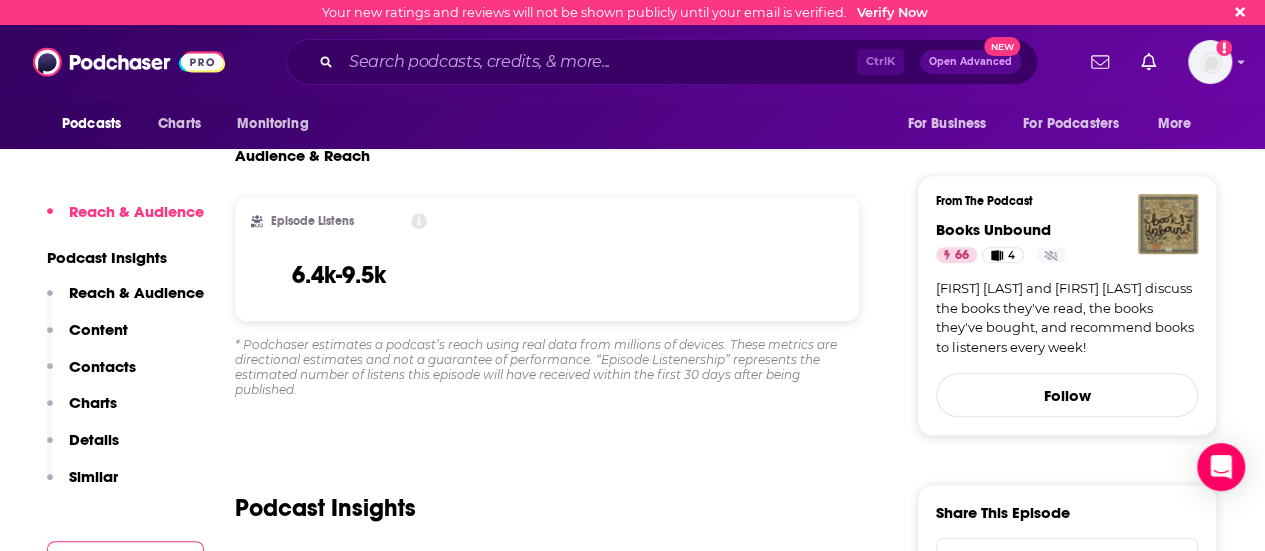 scroll, scrollTop: 535, scrollLeft: 0, axis: vertical 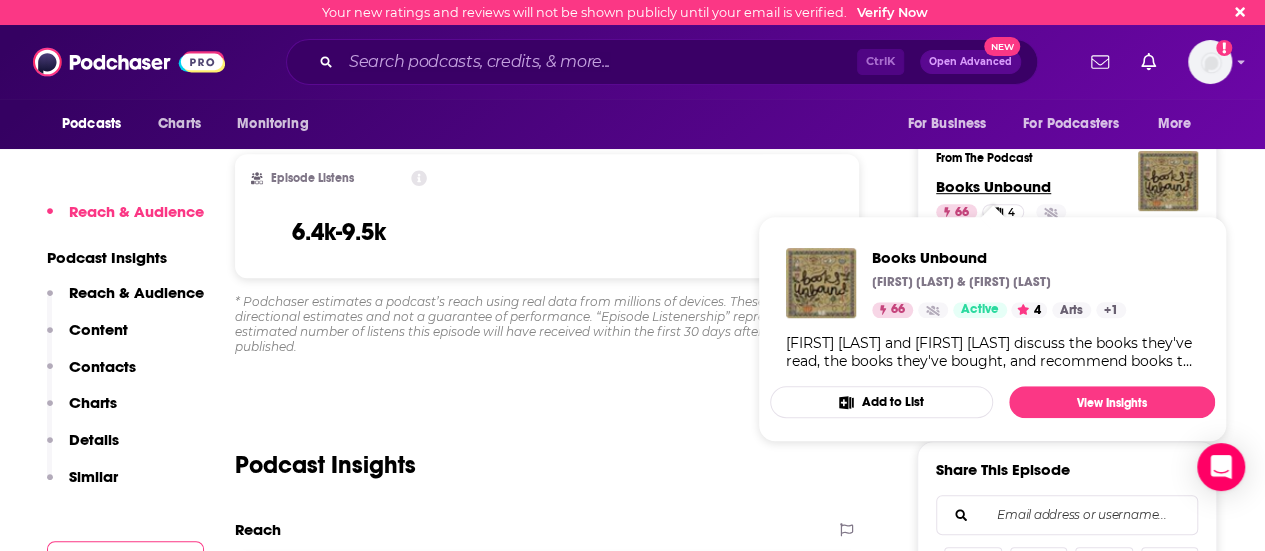 click on "Books Unbound" at bounding box center [993, 186] 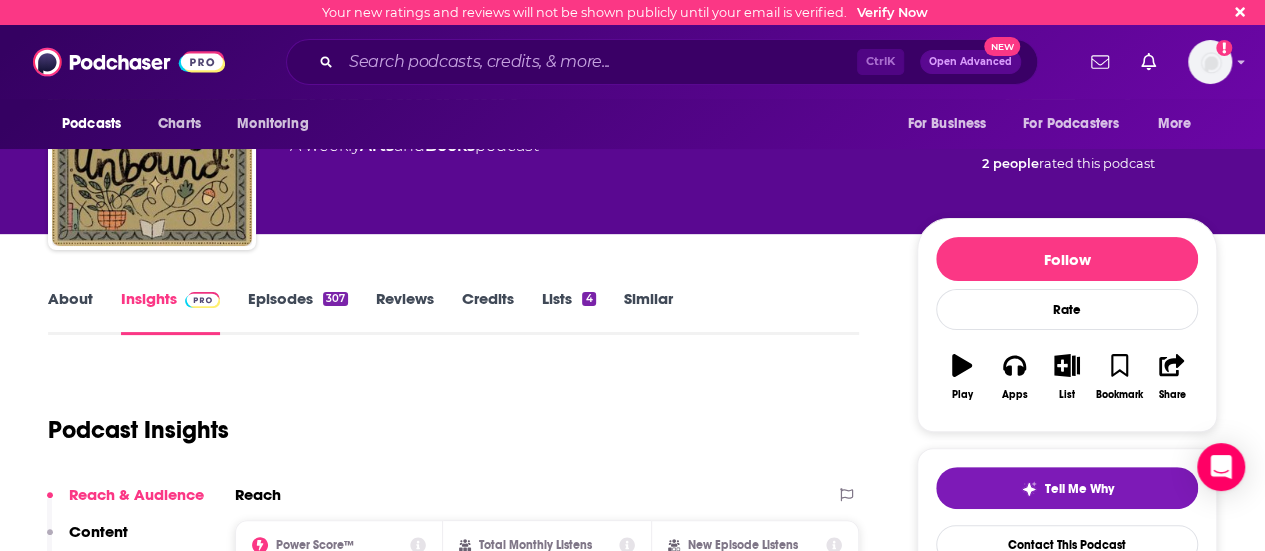 scroll, scrollTop: 0, scrollLeft: 0, axis: both 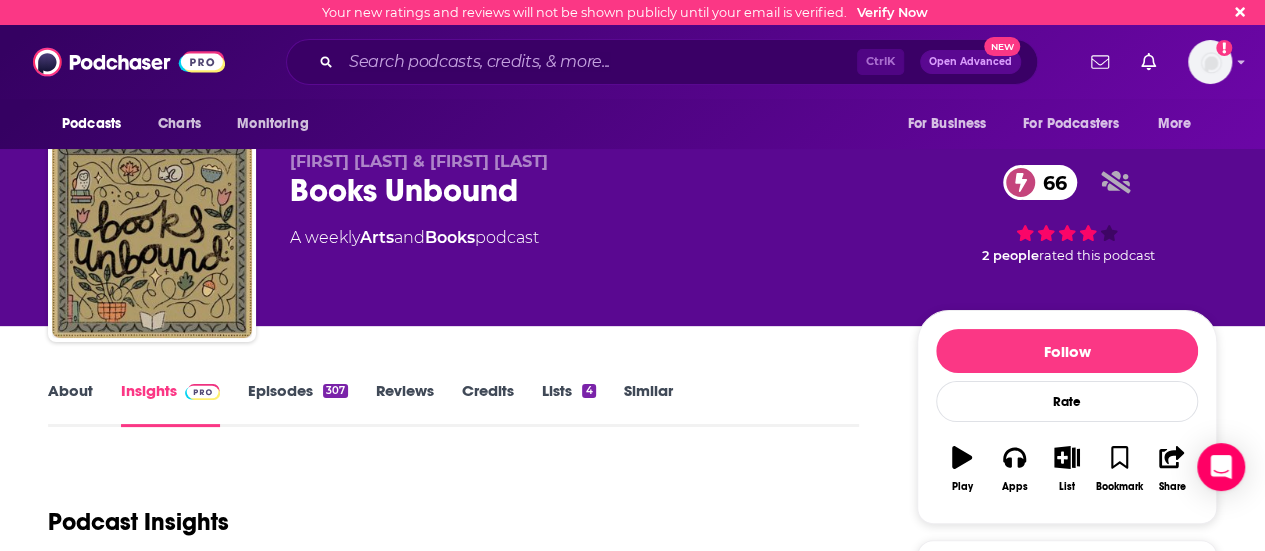 click on "Episodes 307" at bounding box center (298, 404) 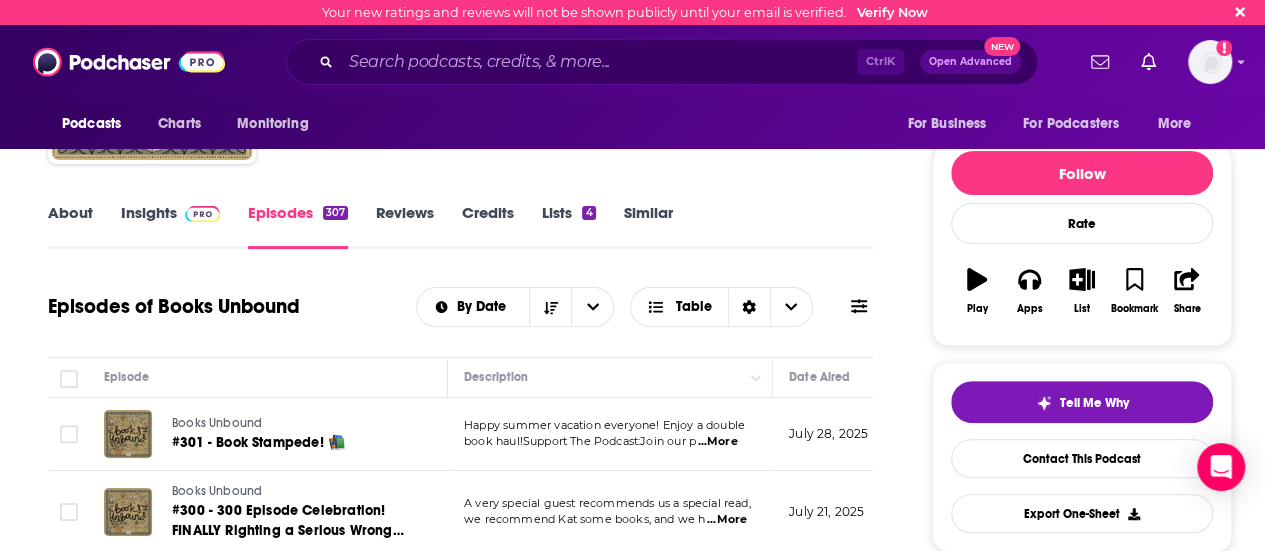 scroll, scrollTop: 147, scrollLeft: 0, axis: vertical 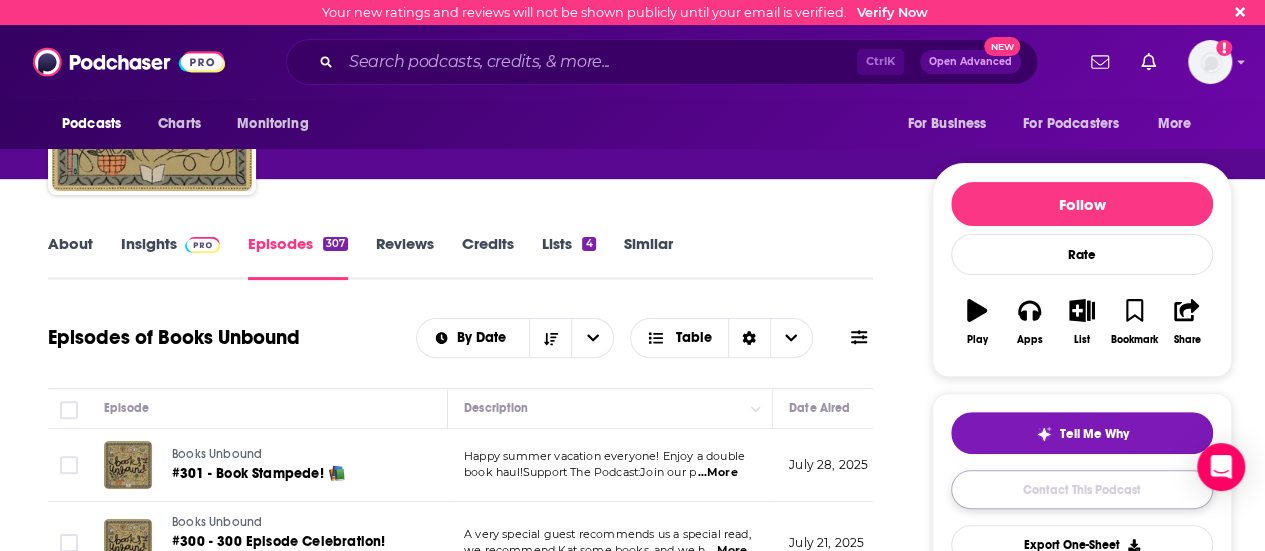 click on "Contact This Podcast" at bounding box center [1082, 489] 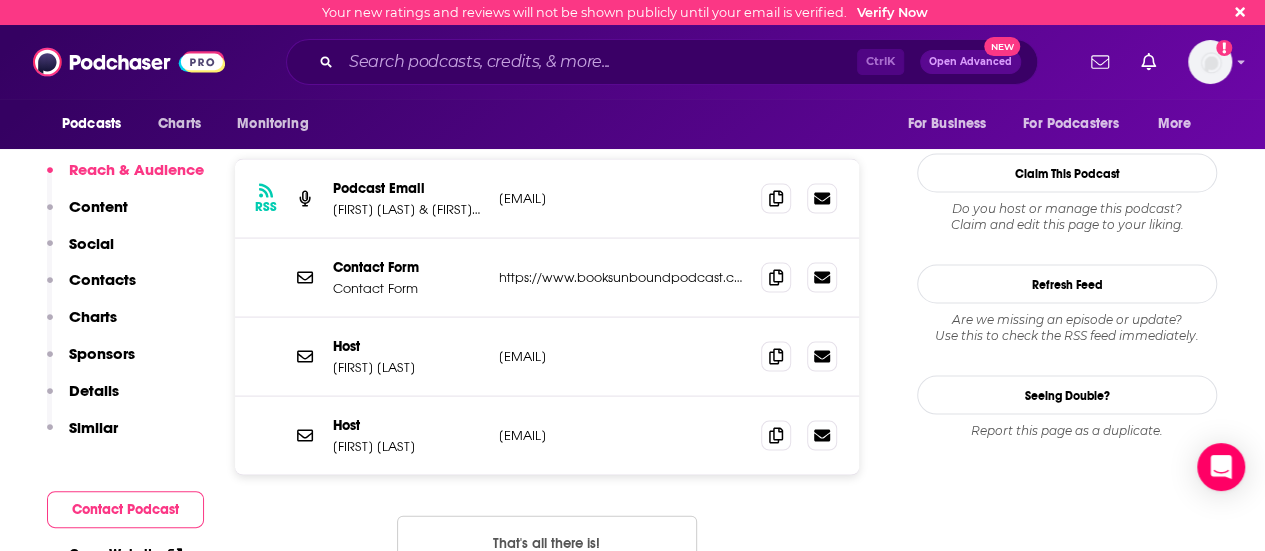 scroll, scrollTop: 1860, scrollLeft: 0, axis: vertical 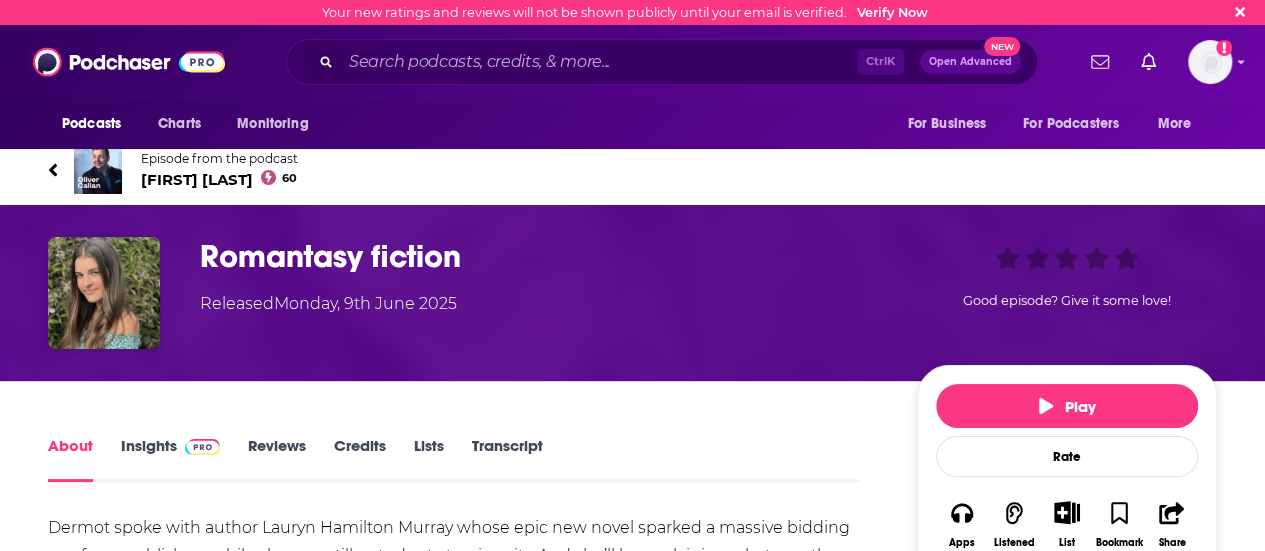 click on "Oliver Callan 60" at bounding box center (219, 179) 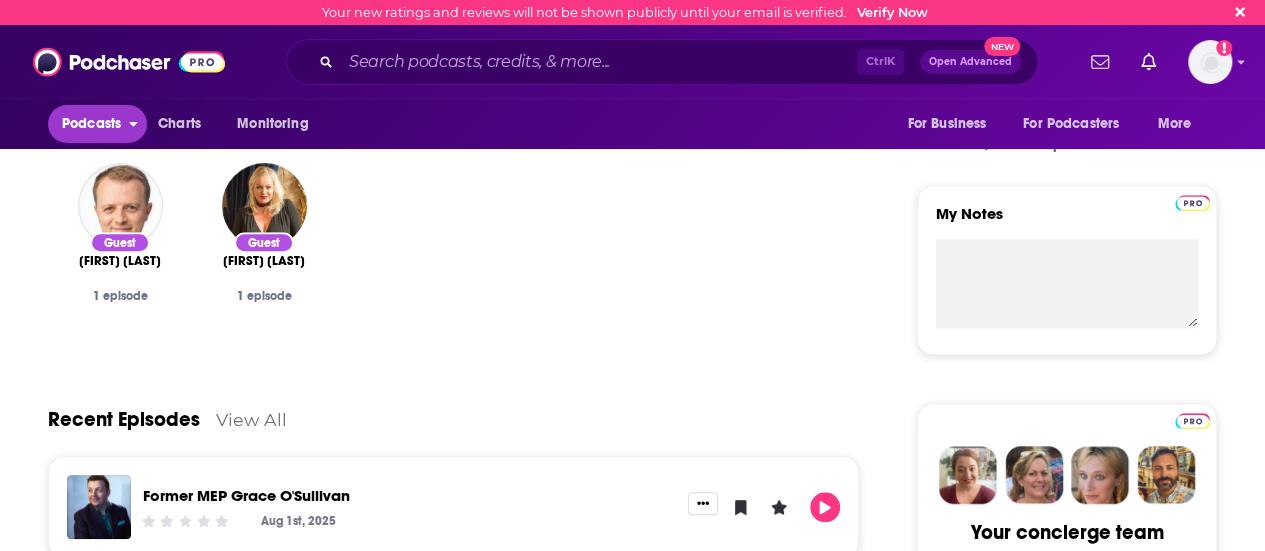 scroll, scrollTop: 888, scrollLeft: 0, axis: vertical 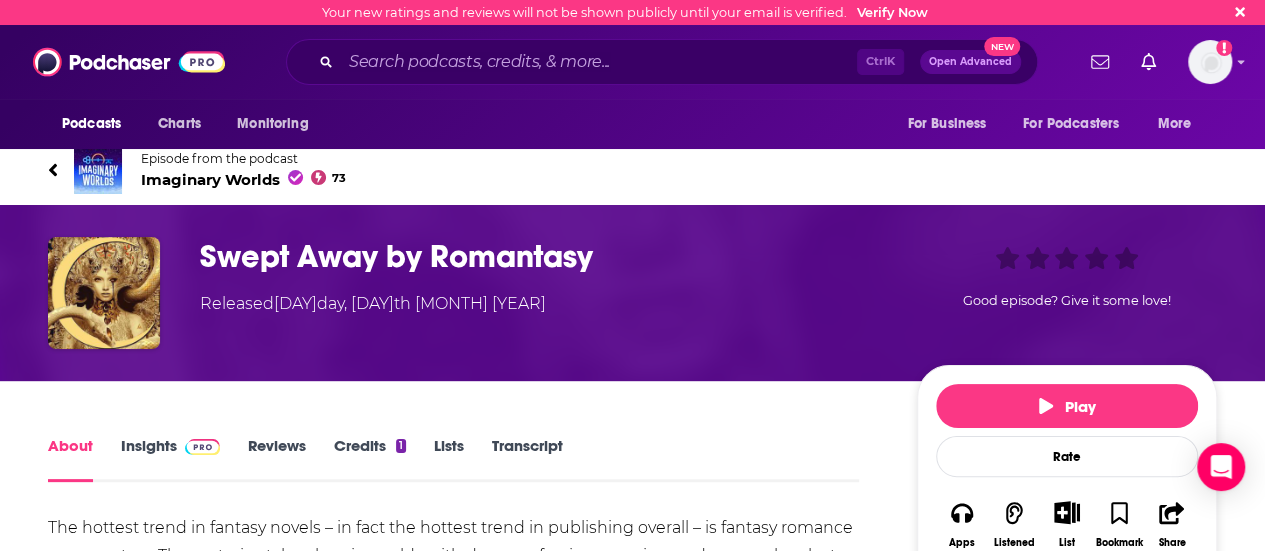 click on "Imaginary Worlds 73" at bounding box center [243, 179] 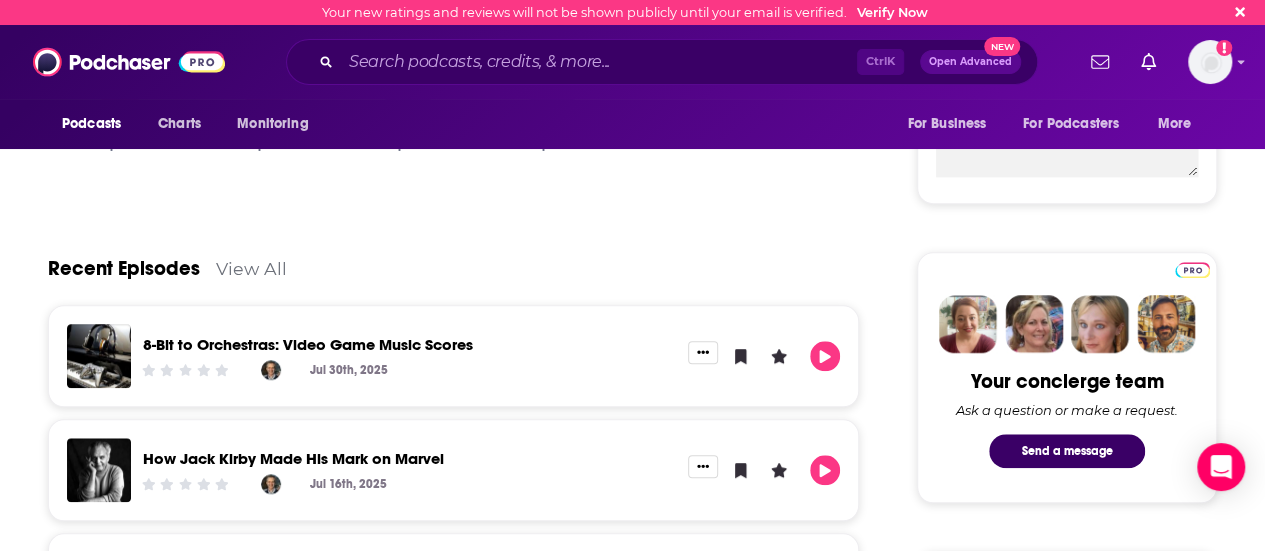 scroll, scrollTop: 766, scrollLeft: 0, axis: vertical 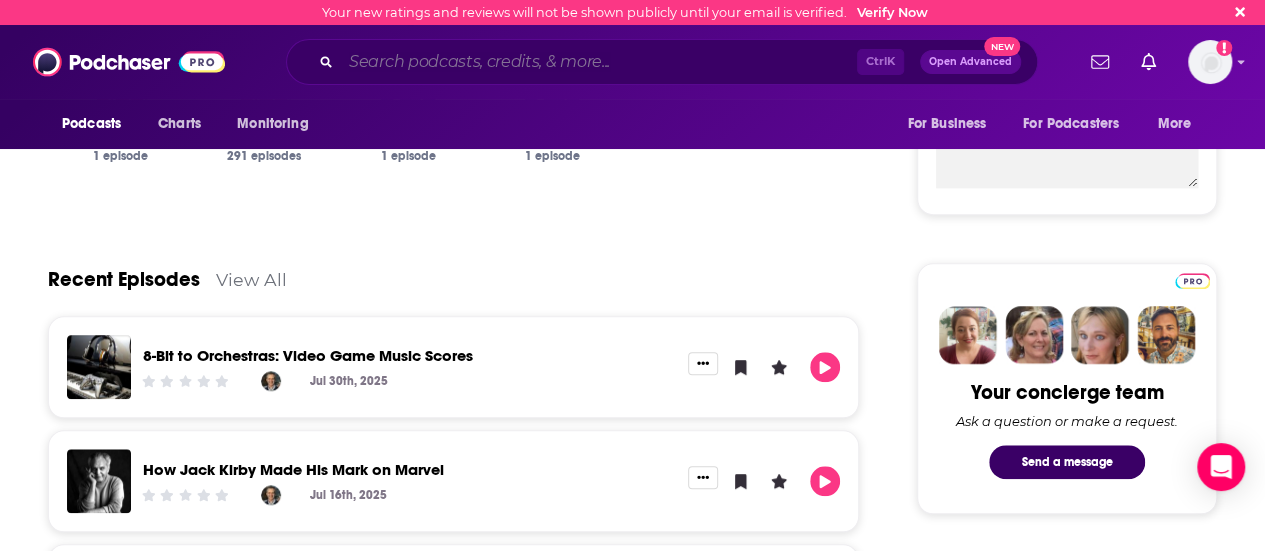 click at bounding box center (599, 62) 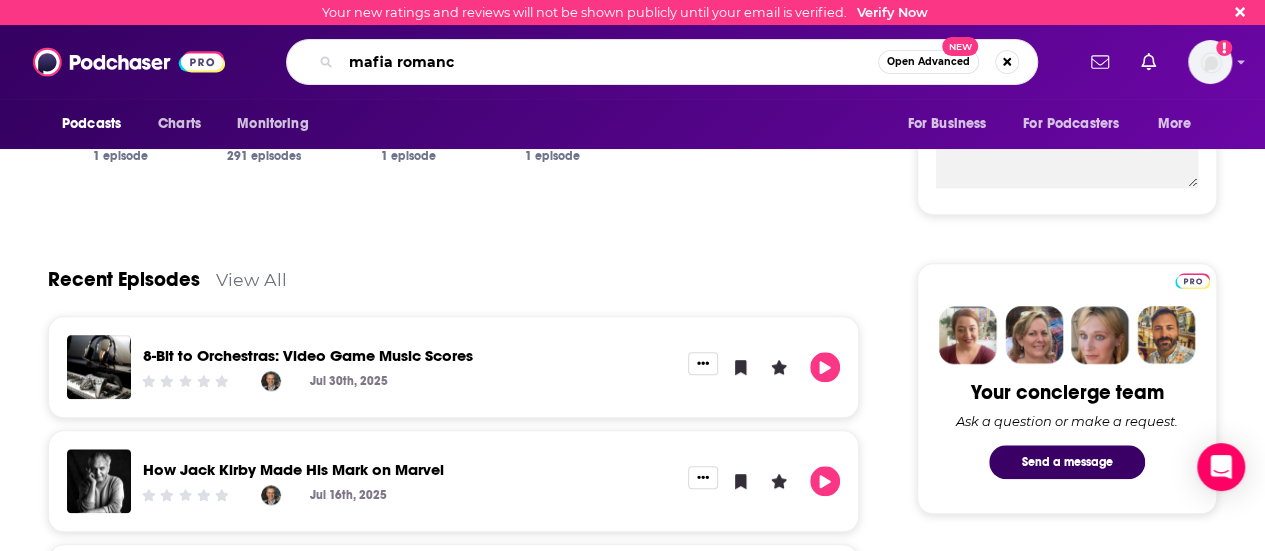 type on "mafia romance" 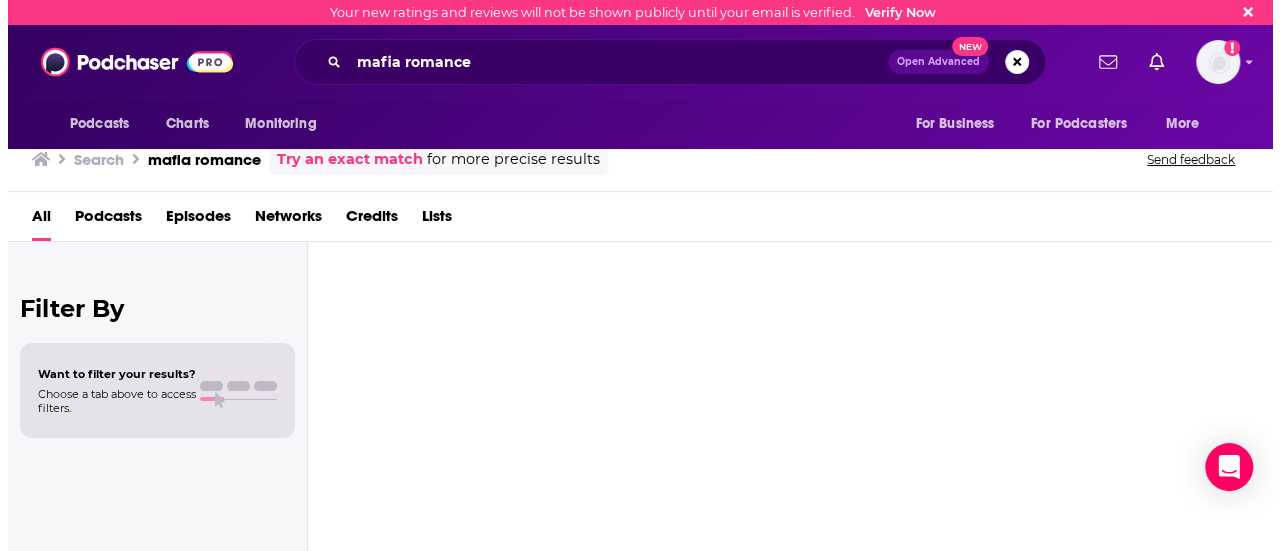 scroll, scrollTop: 0, scrollLeft: 0, axis: both 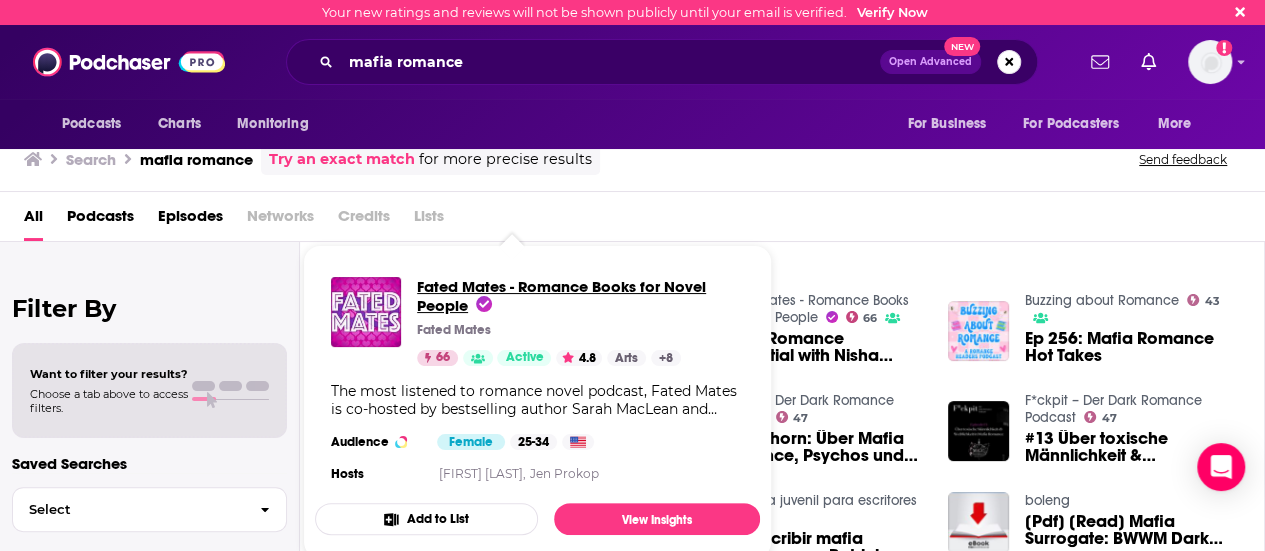 click on "Fated Mates - Romance Books for Novel People" at bounding box center (561, 296) 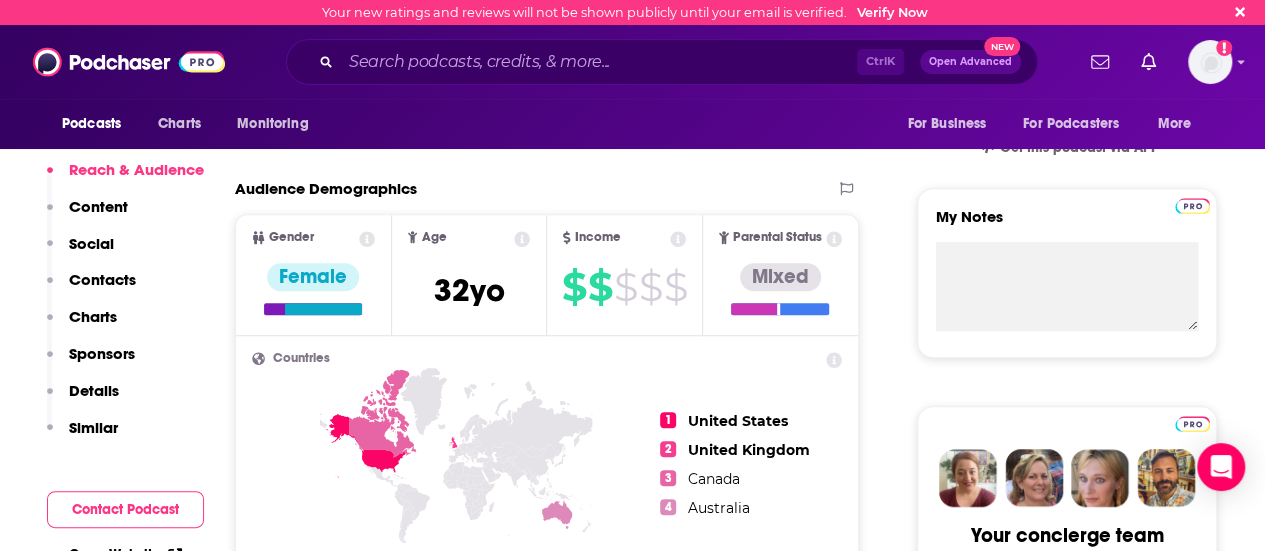 scroll, scrollTop: 624, scrollLeft: 0, axis: vertical 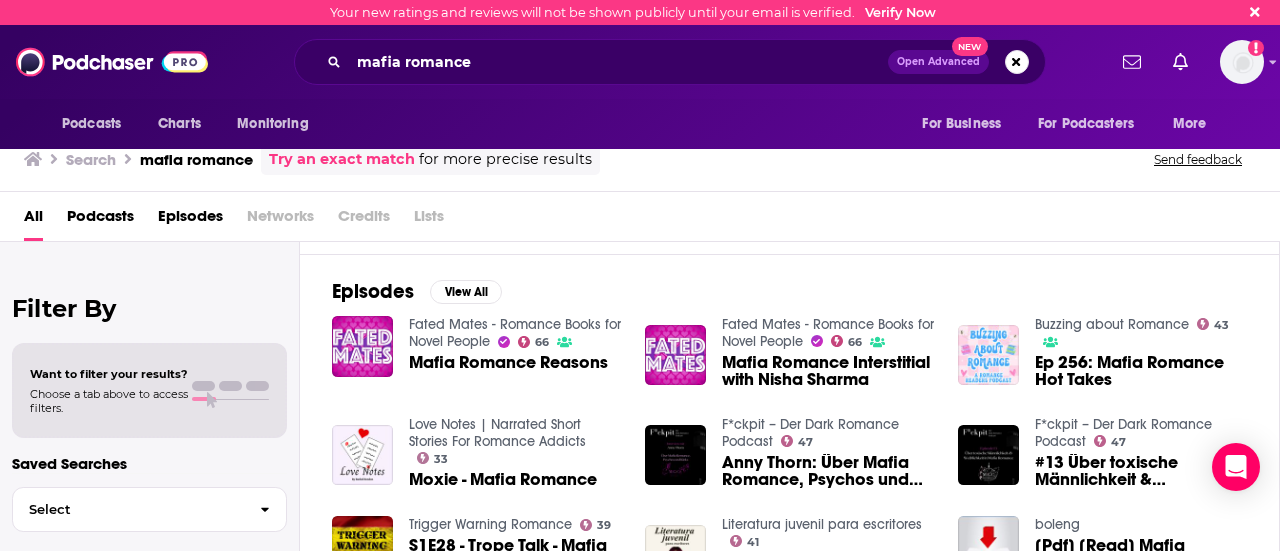 click at bounding box center (988, 355) 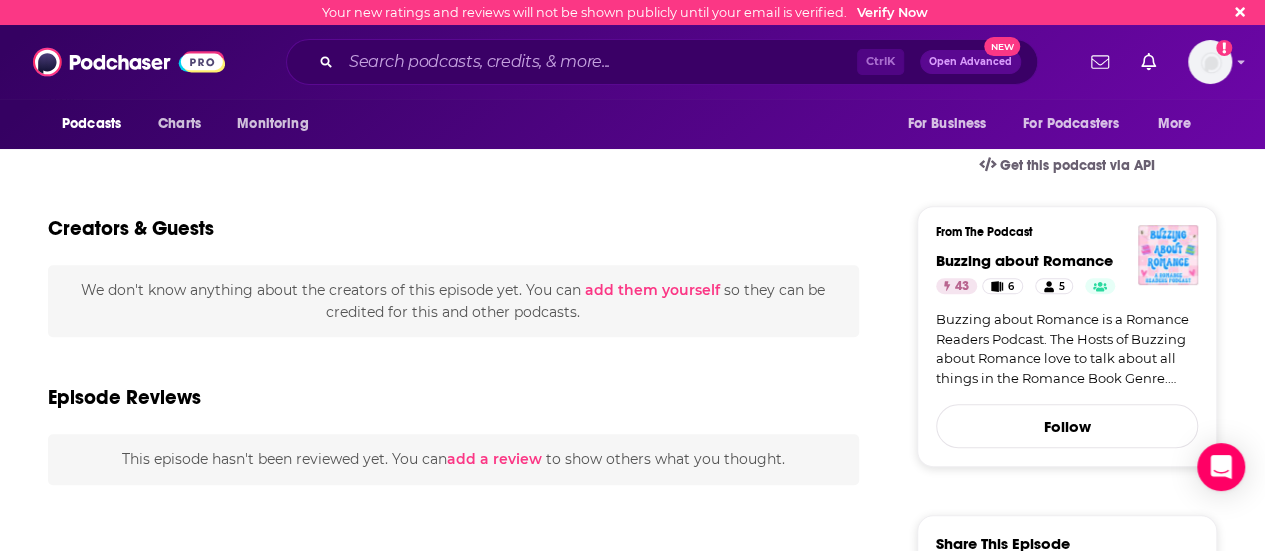 scroll, scrollTop: 0, scrollLeft: 0, axis: both 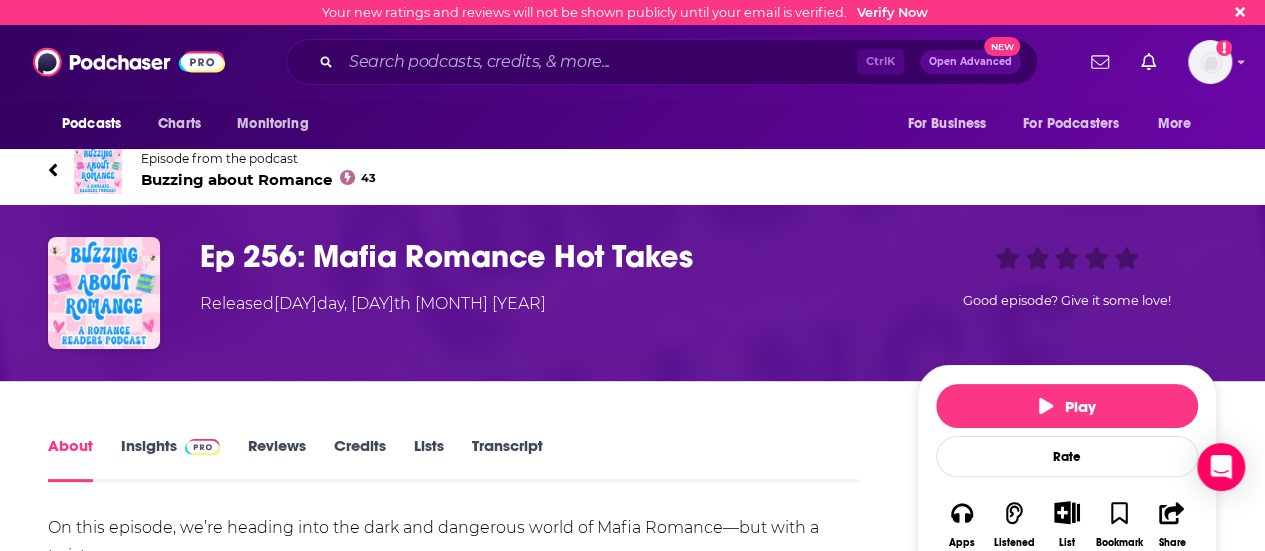 click on "Buzzing about Romance 43" at bounding box center (258, 179) 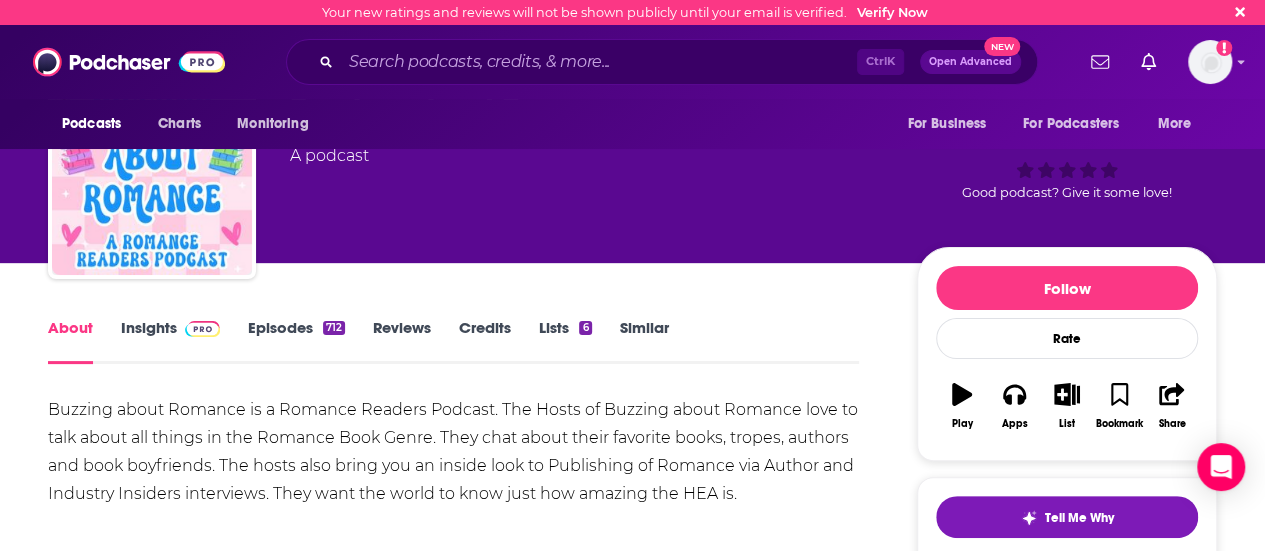 scroll, scrollTop: 0, scrollLeft: 0, axis: both 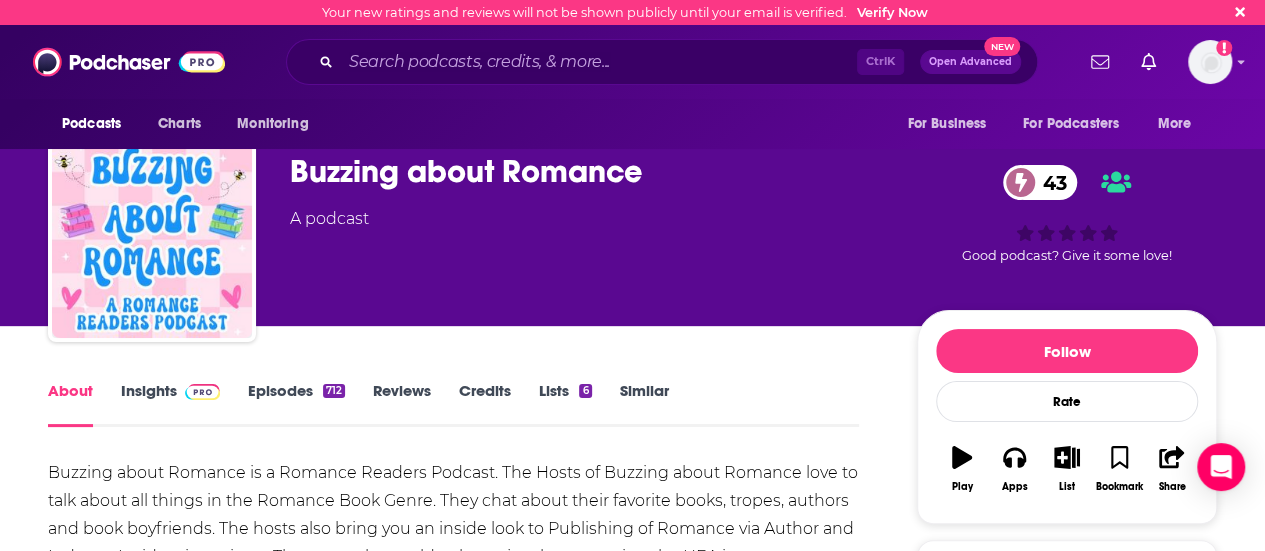 click on "About Insights Episodes 712 Reviews Credits Lists 6 Similar" at bounding box center [453, 402] 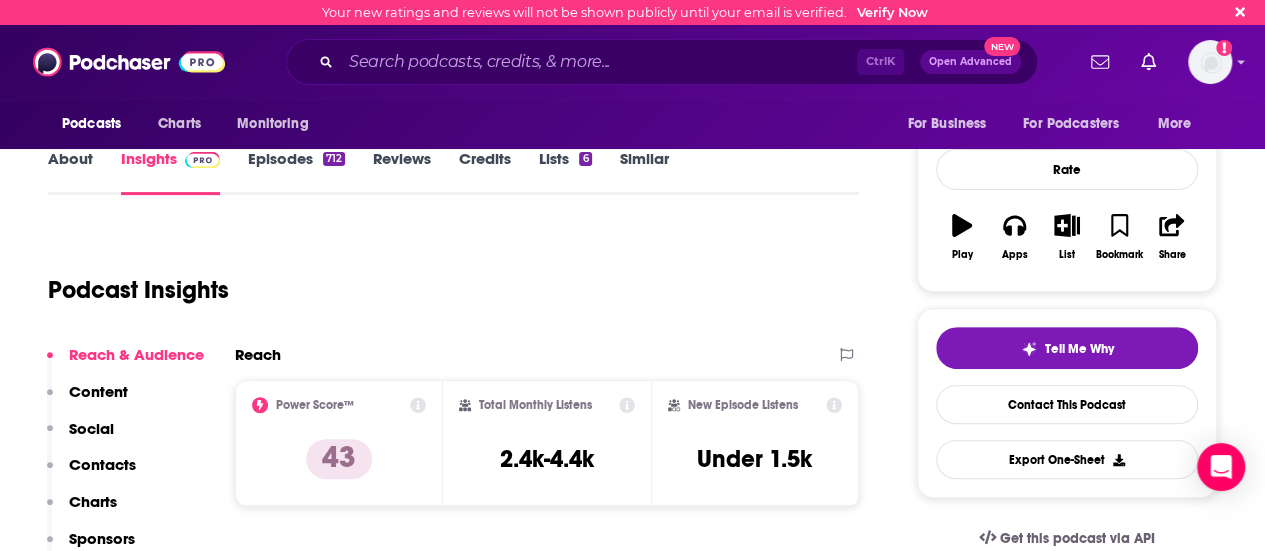 scroll, scrollTop: 228, scrollLeft: 0, axis: vertical 